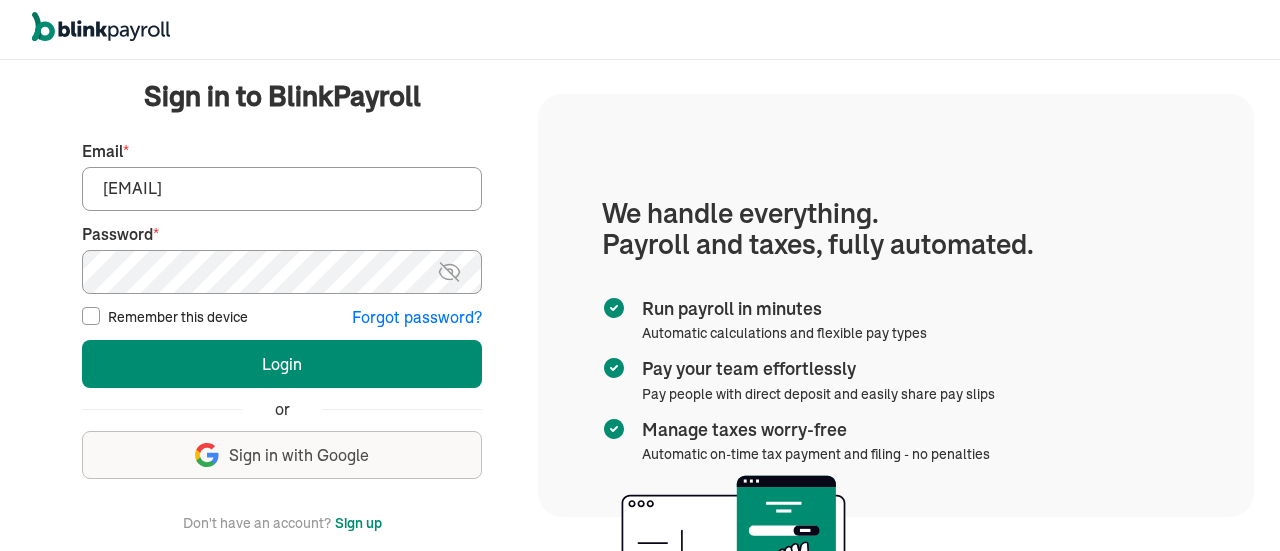 scroll, scrollTop: 0, scrollLeft: 0, axis: both 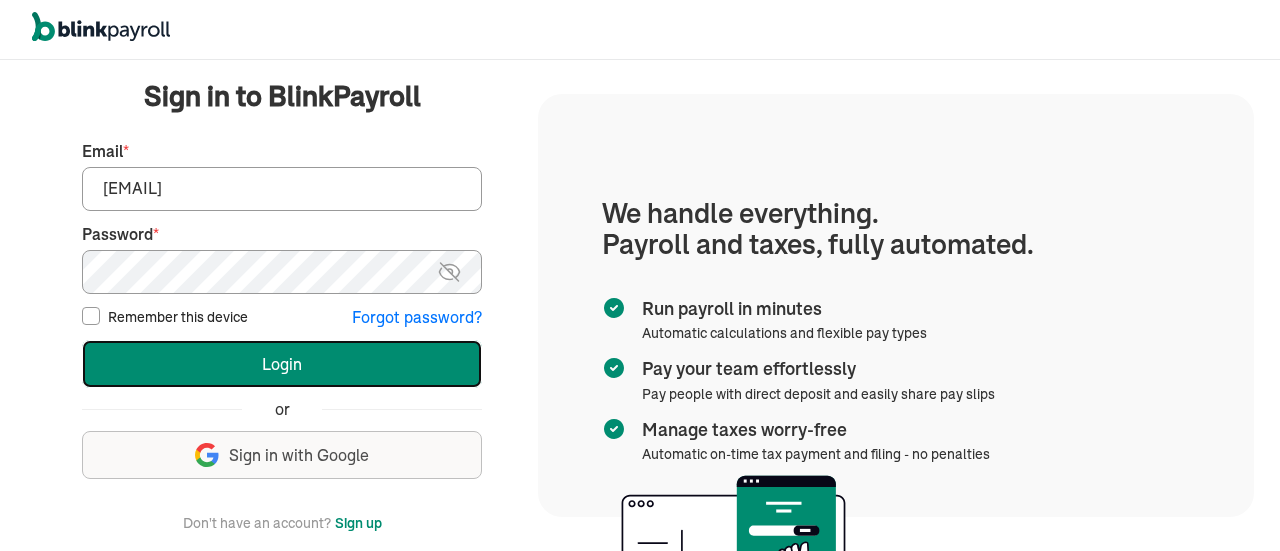 click on "Login" at bounding box center [282, 364] 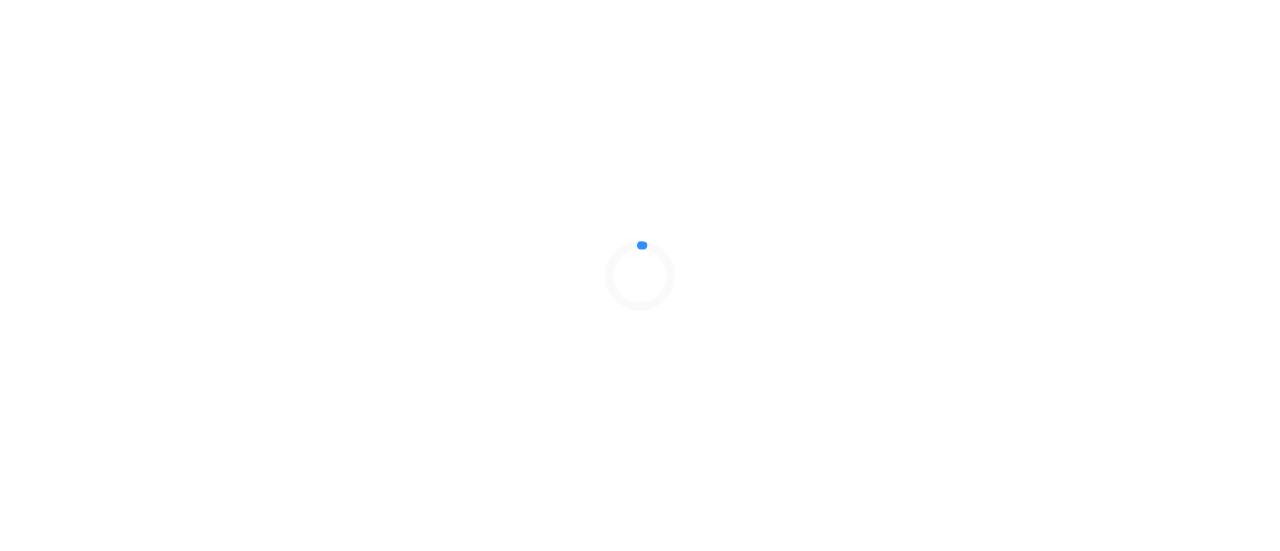 scroll, scrollTop: 0, scrollLeft: 0, axis: both 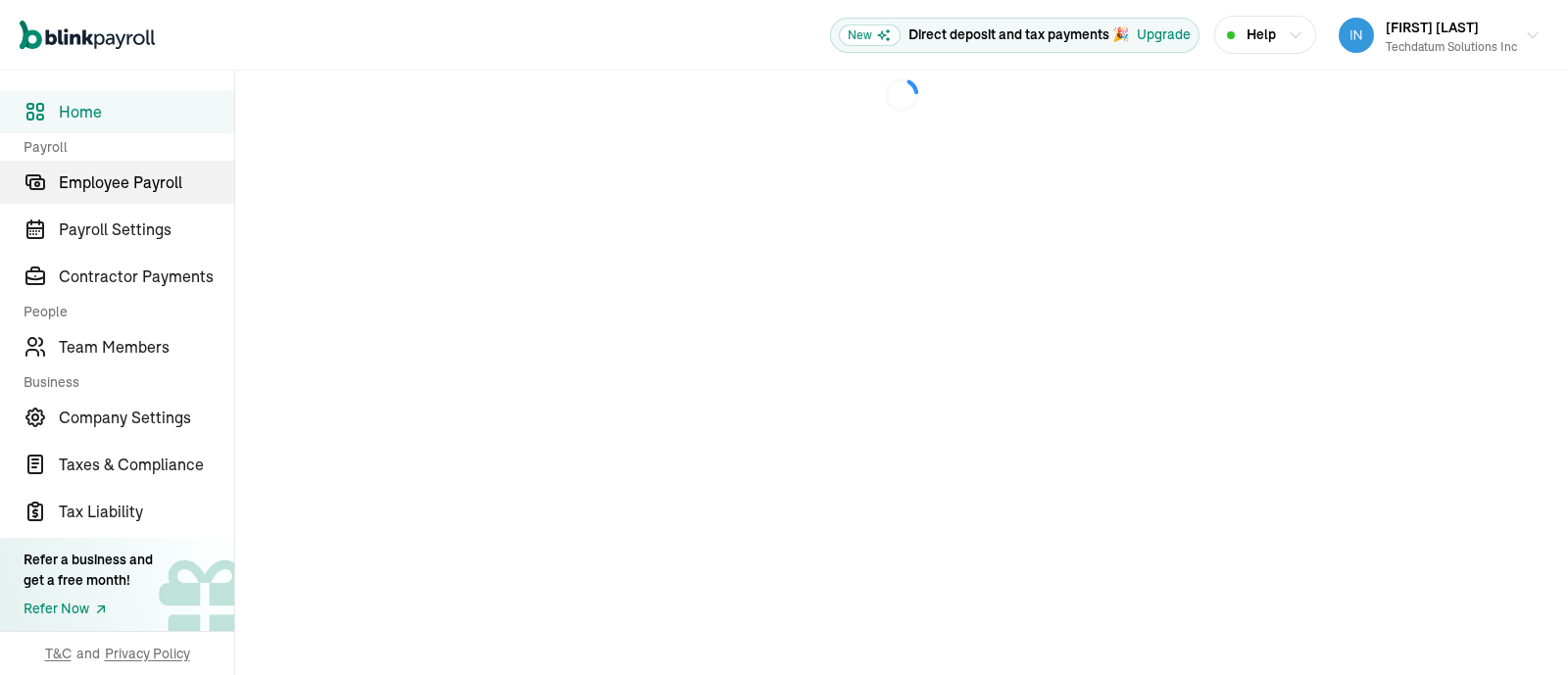 click on "Employee Payroll" at bounding box center (146, 182) 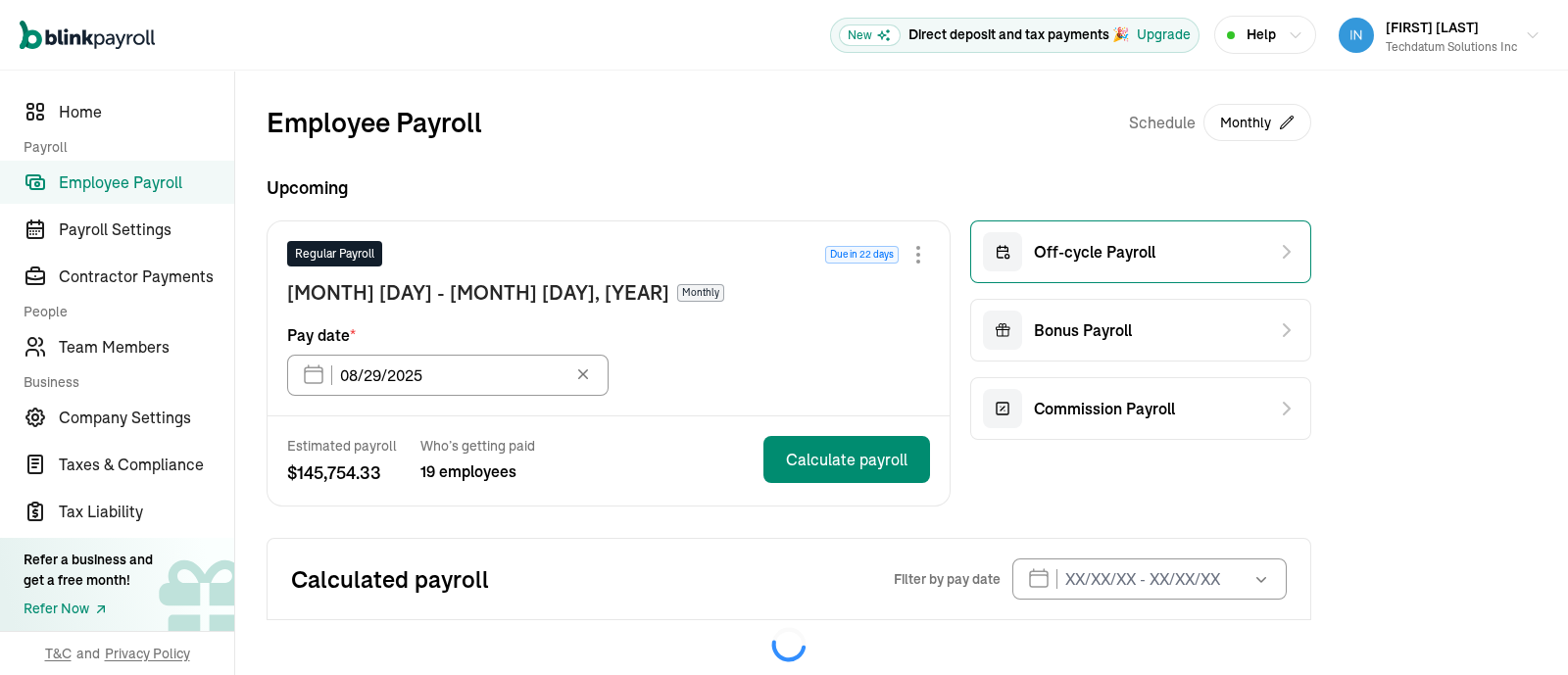 click on "Off-cycle Payroll" at bounding box center (1095, 252) 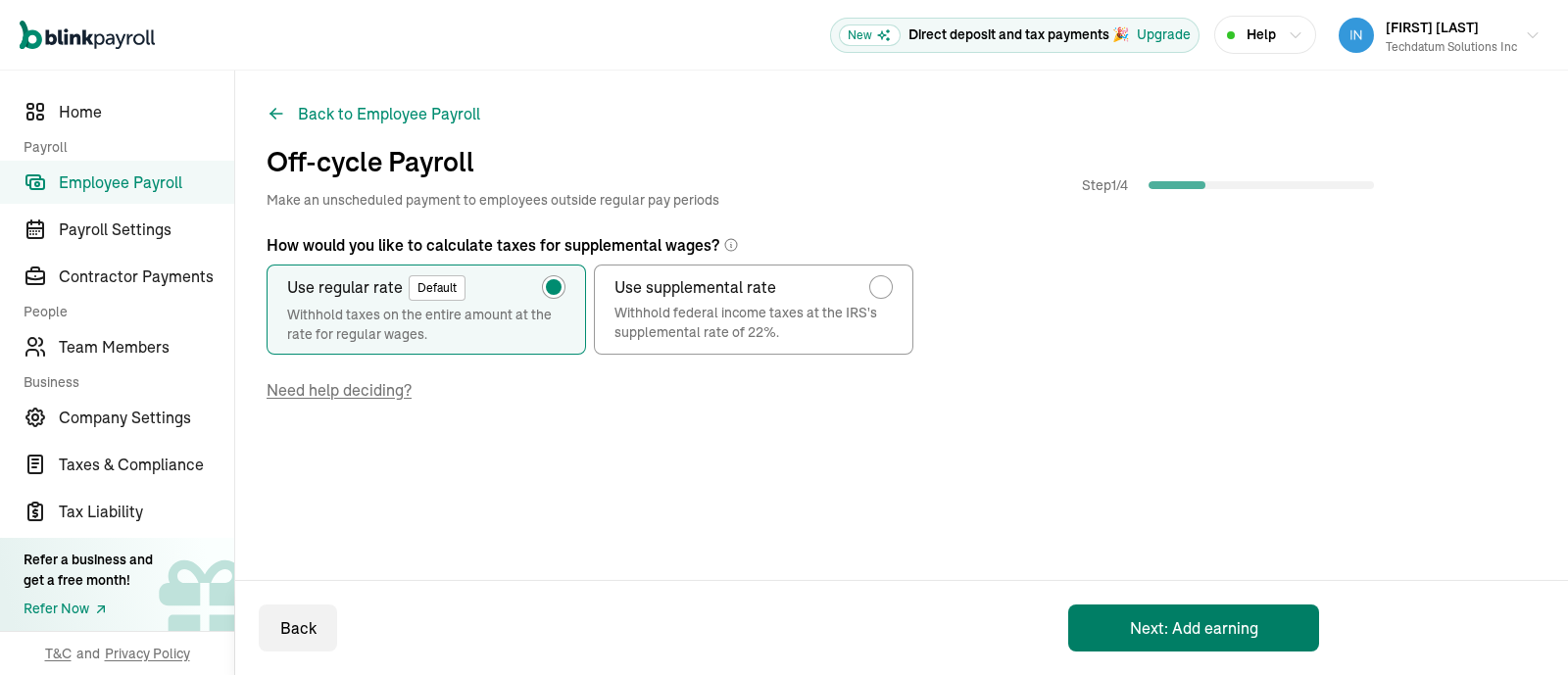 click on "Next: Add earning" at bounding box center (1194, 628) 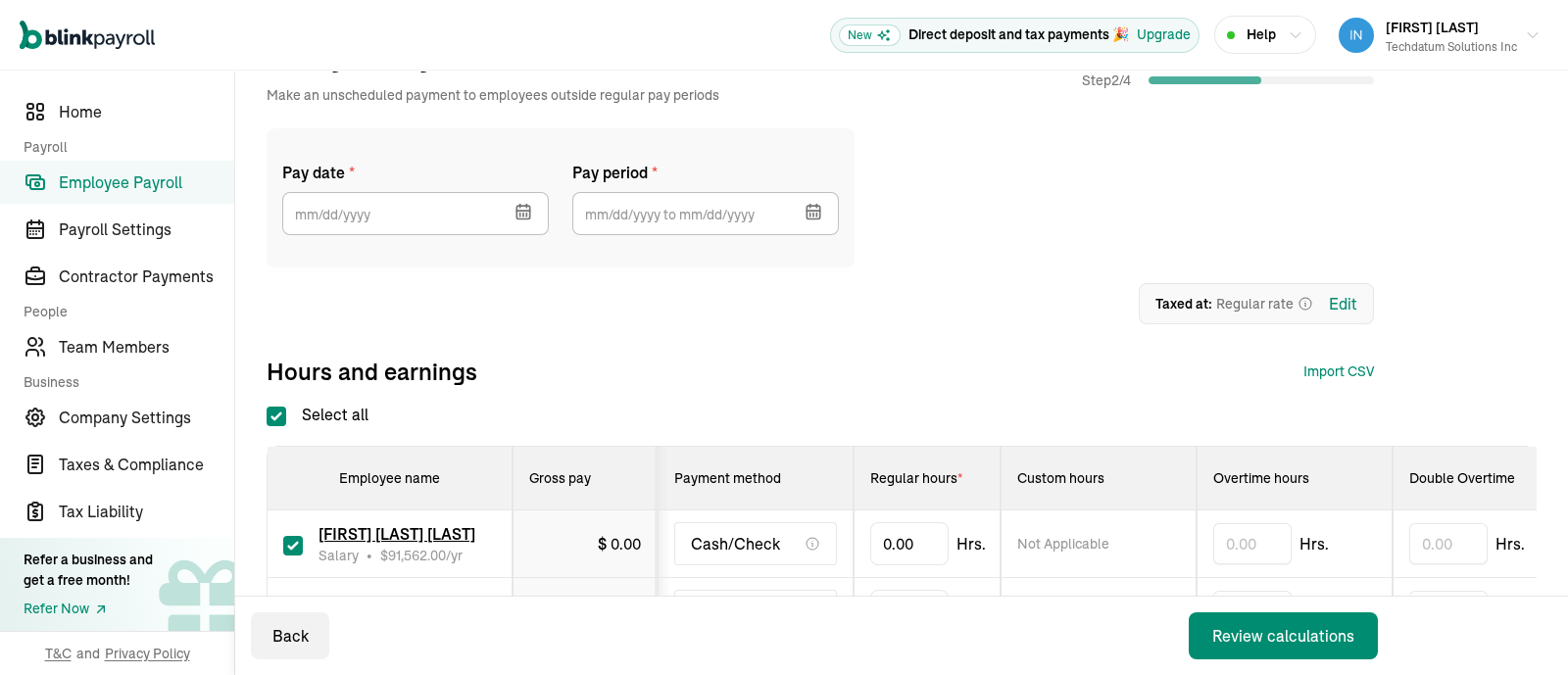 scroll, scrollTop: 244, scrollLeft: 0, axis: vertical 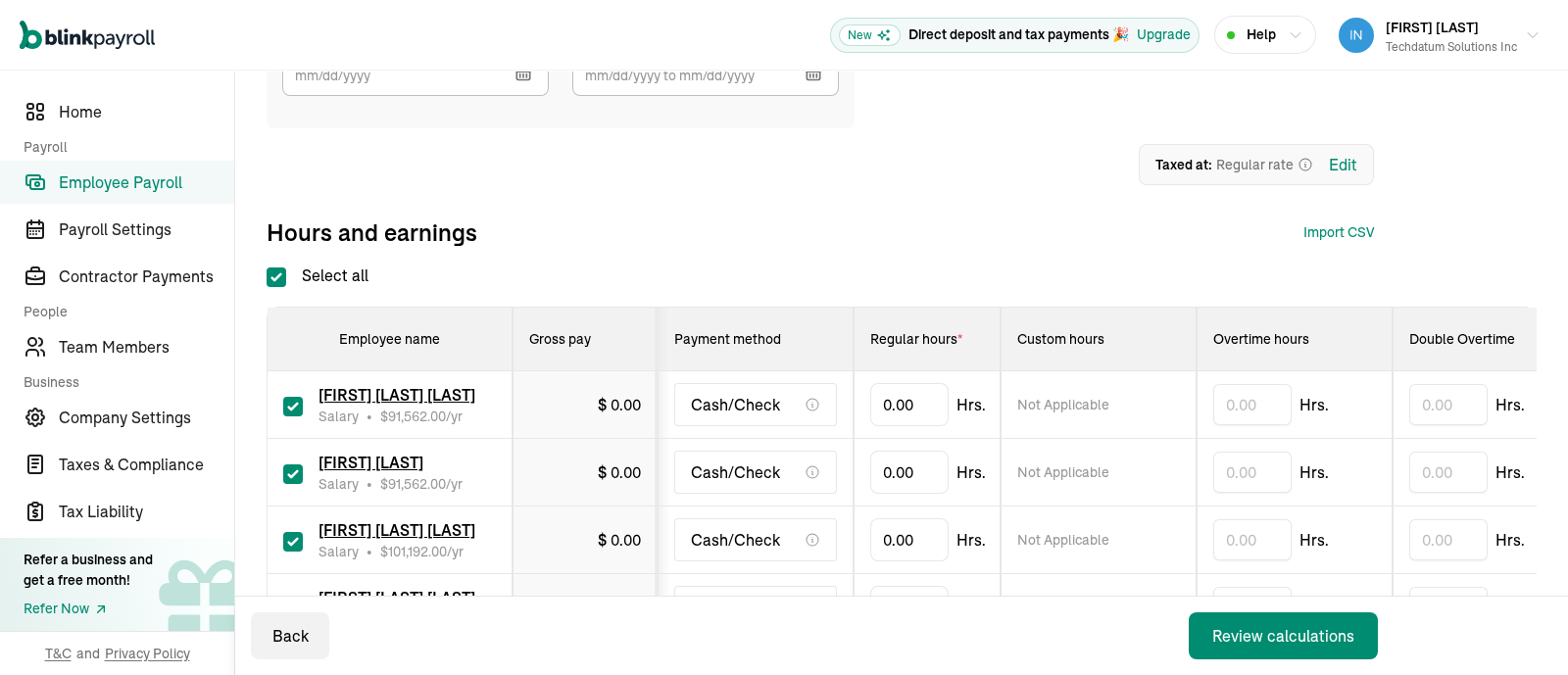 click on "Select all" at bounding box center [276, 277] 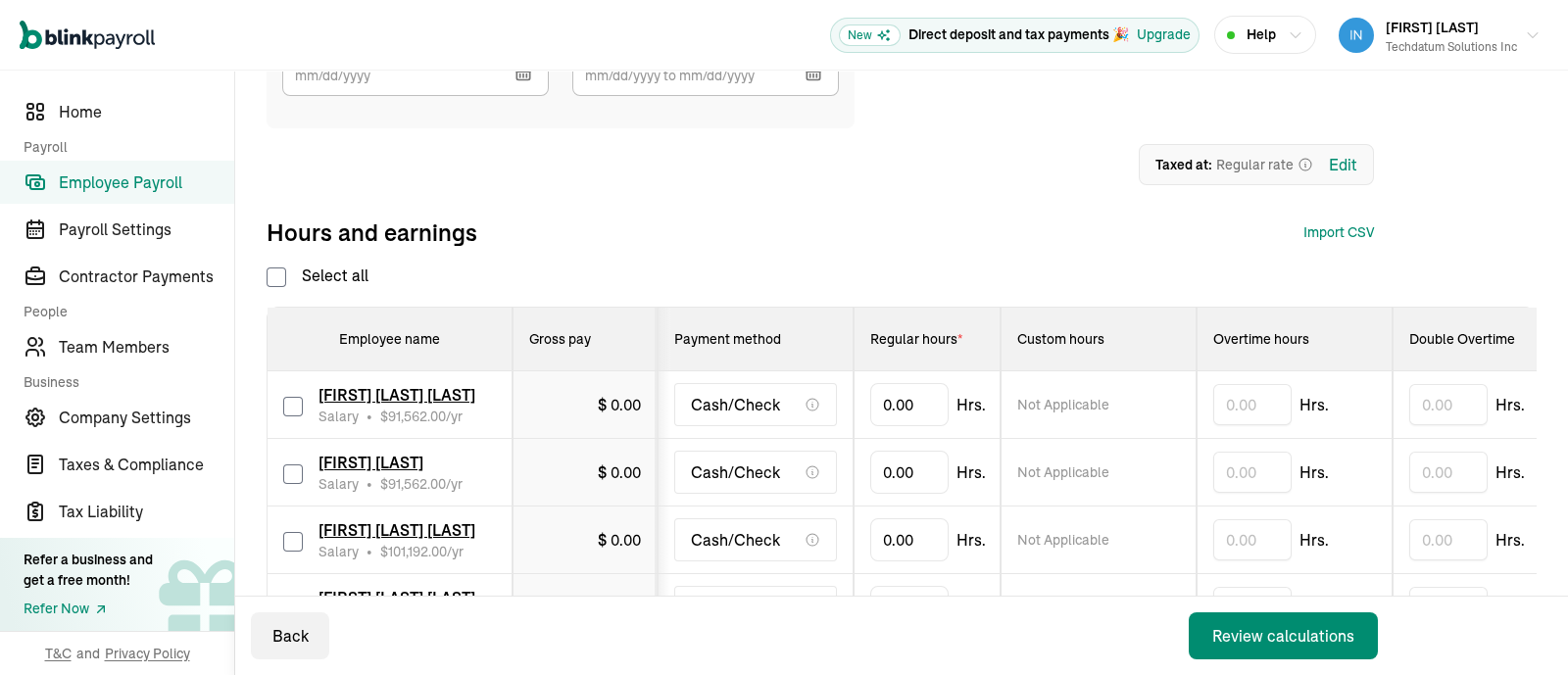 checkbox on "false" 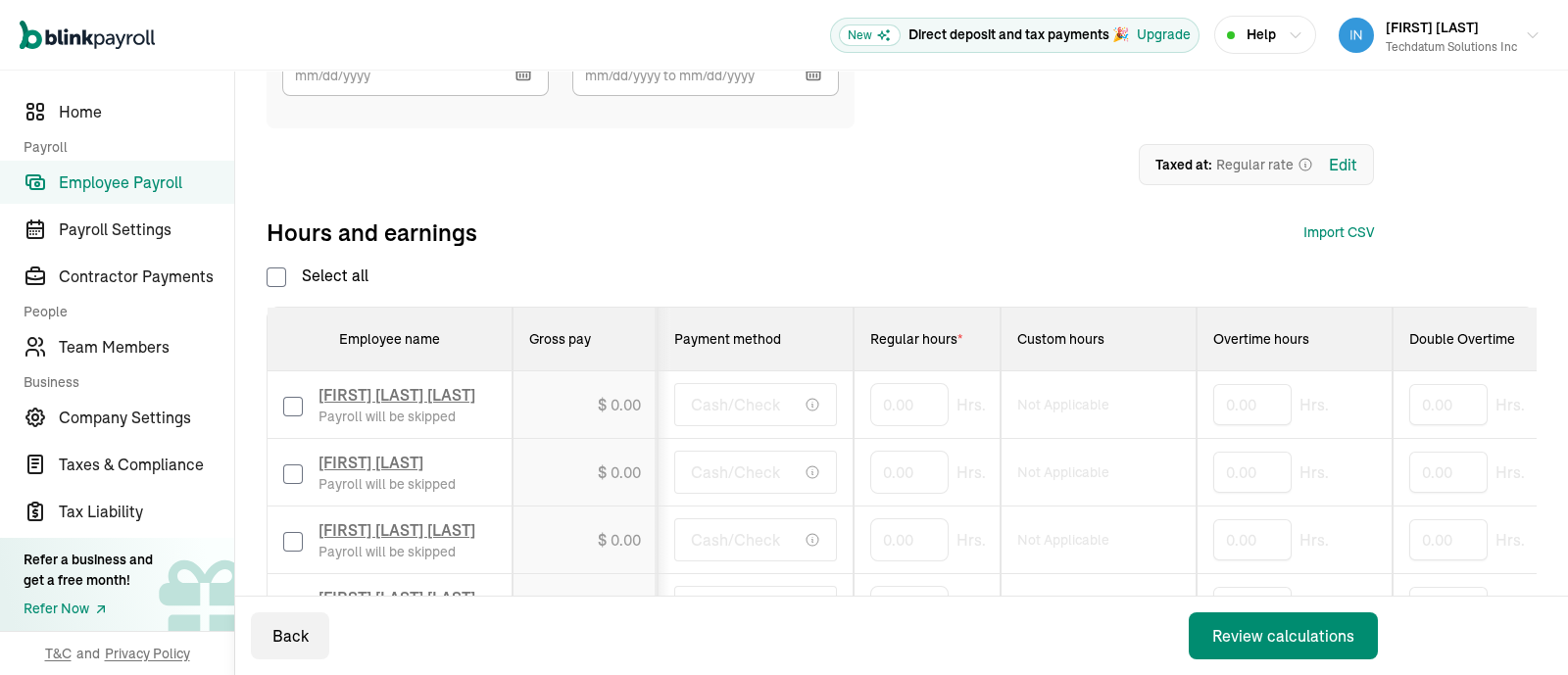 click at bounding box center (293, 474) 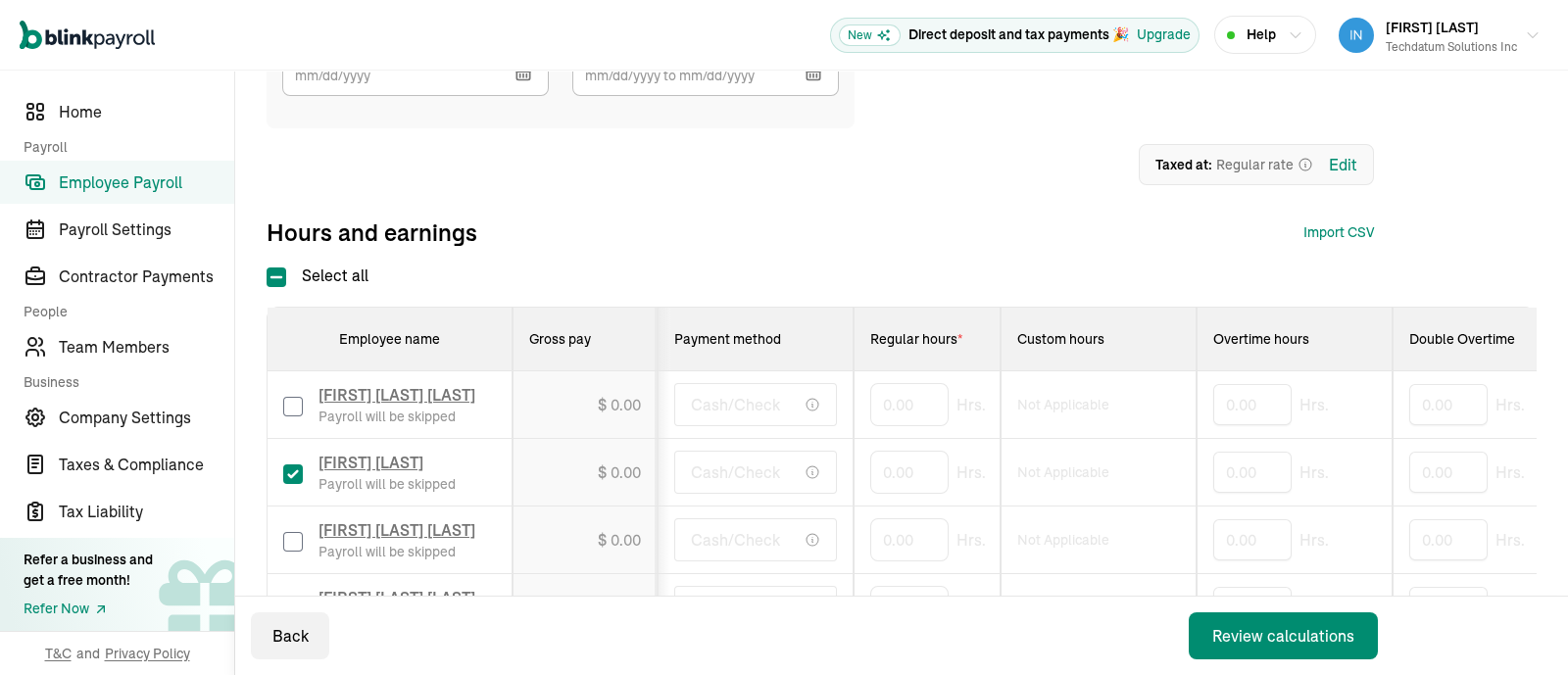checkbox on "true" 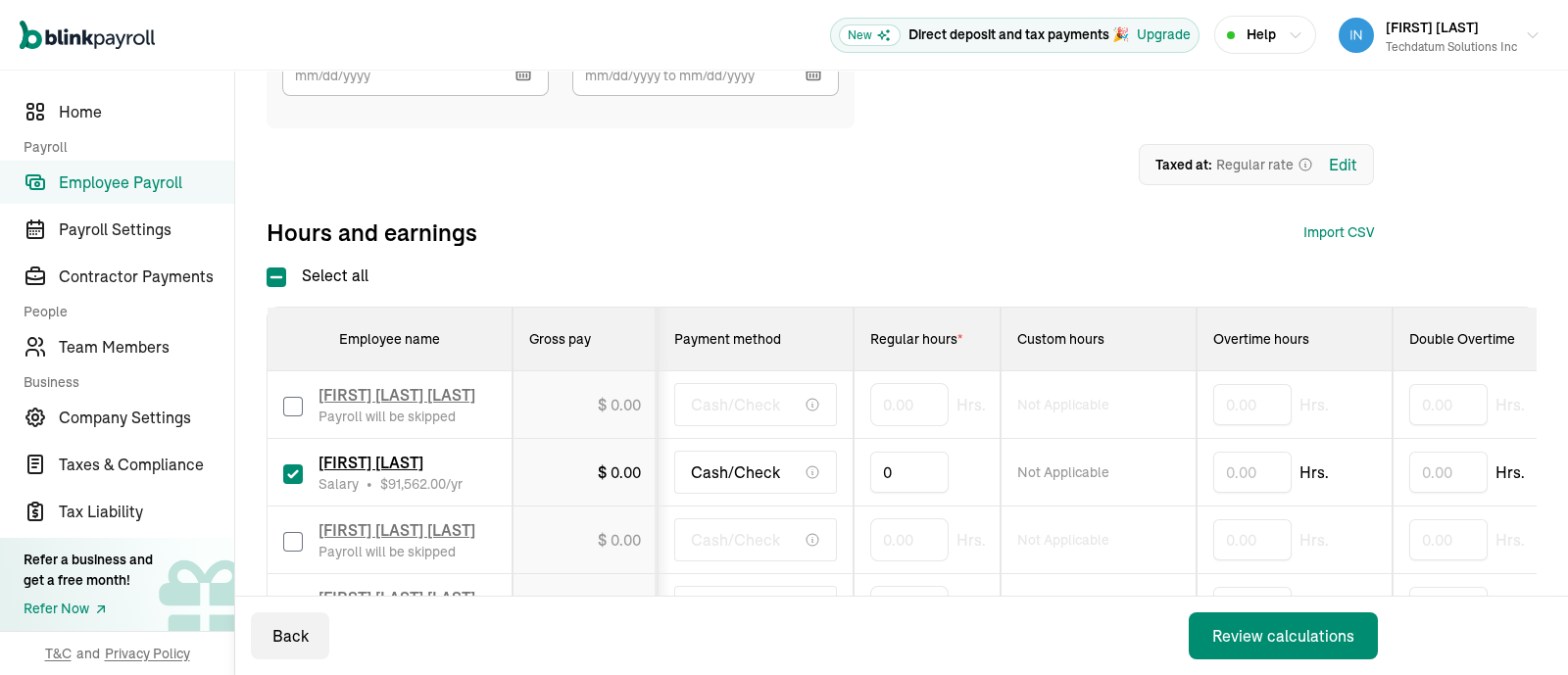 drag, startPoint x: 920, startPoint y: 492, endPoint x: 842, endPoint y: 493, distance: 78.00641 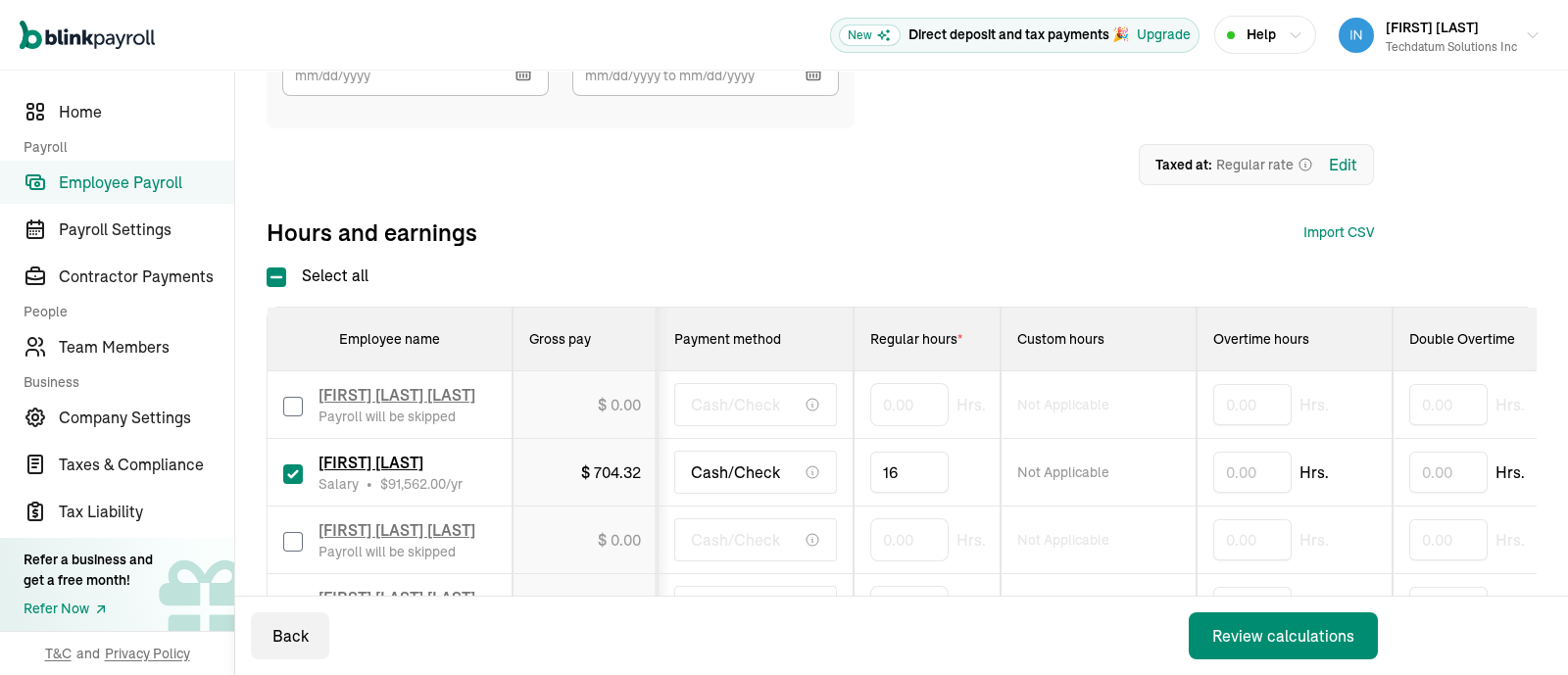 type on "160" 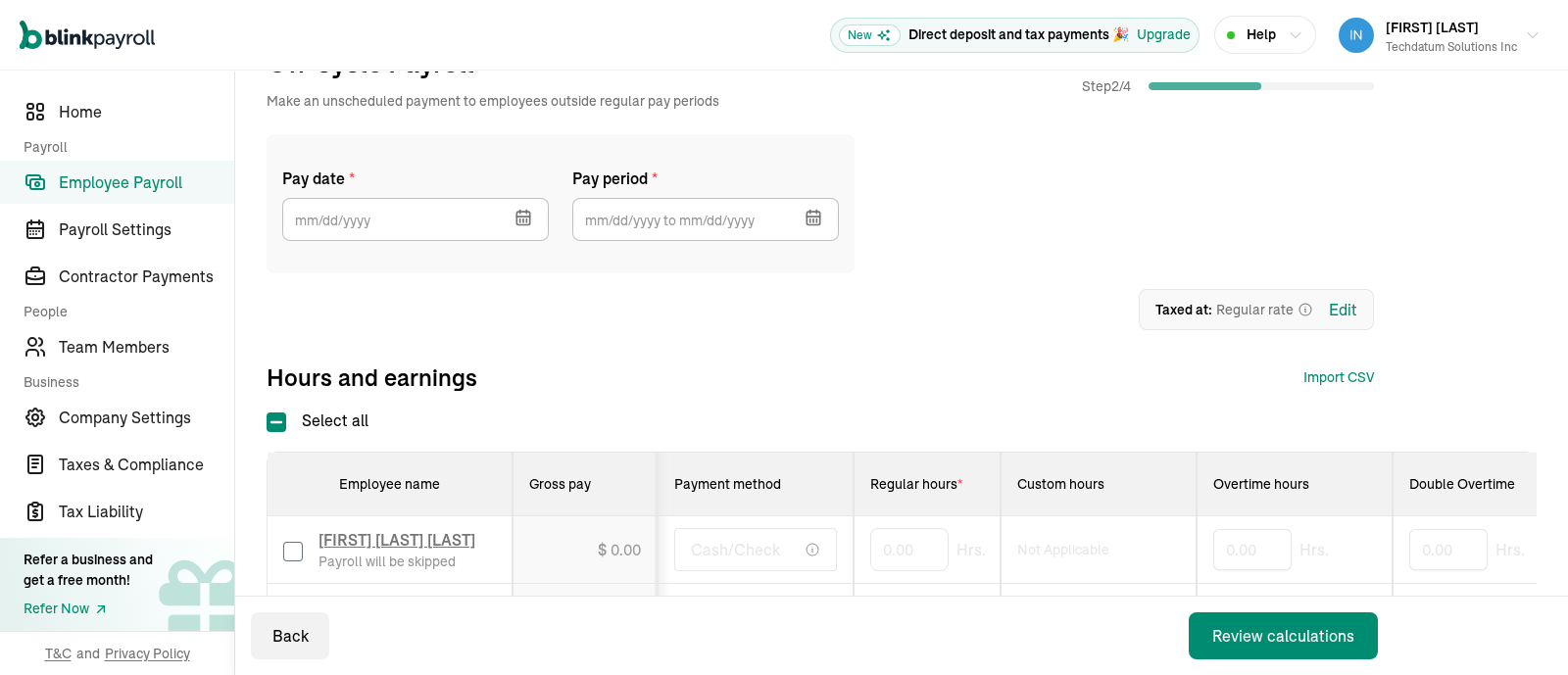 scroll, scrollTop: 0, scrollLeft: 0, axis: both 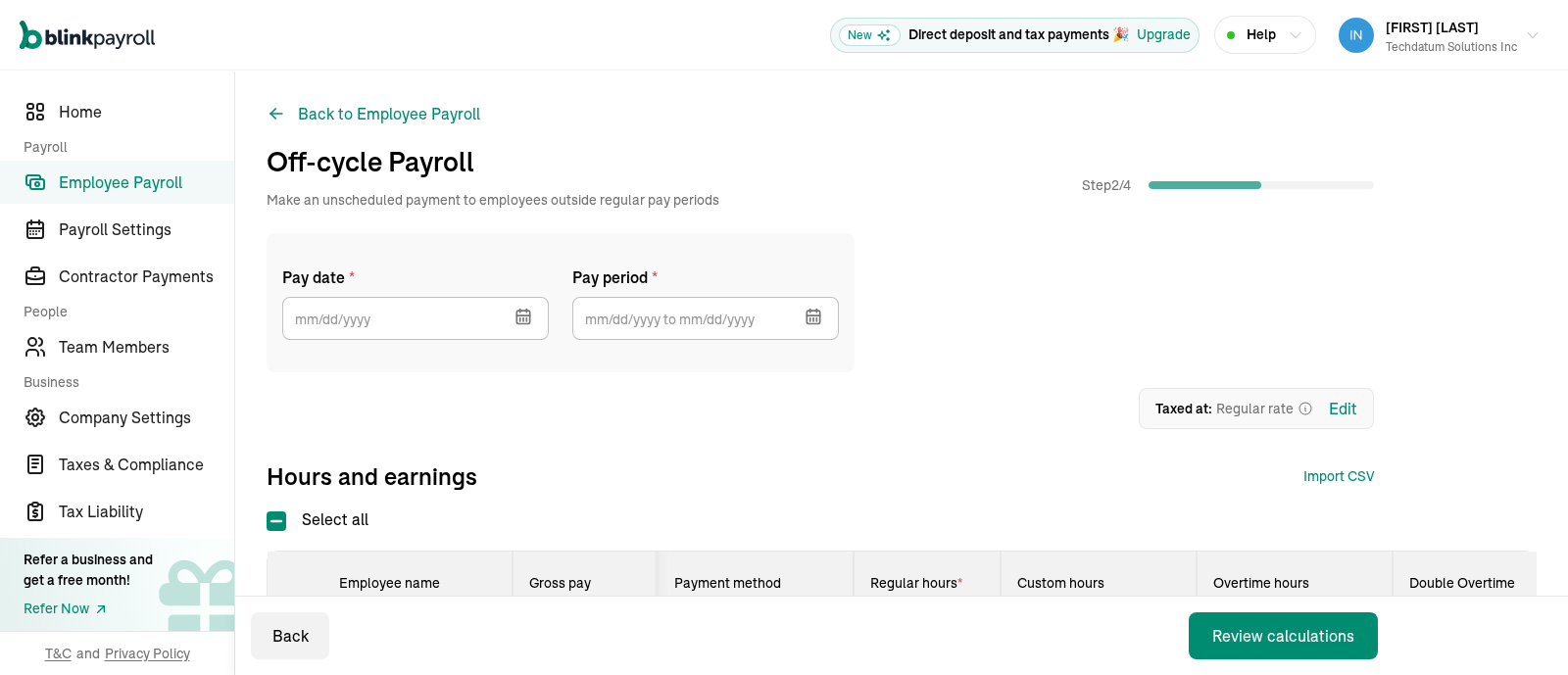 click at bounding box center (521, 314) 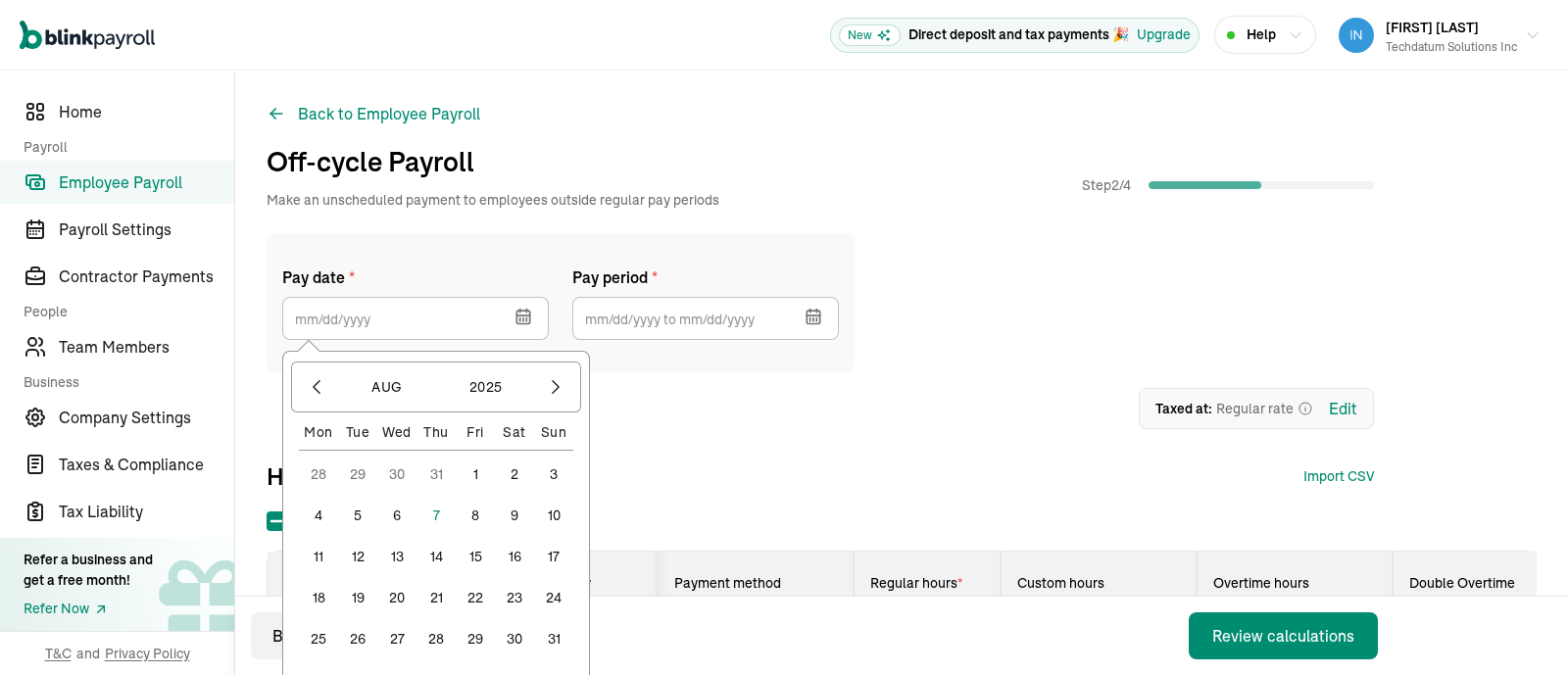 click on "31" at bounding box center [554, 639] 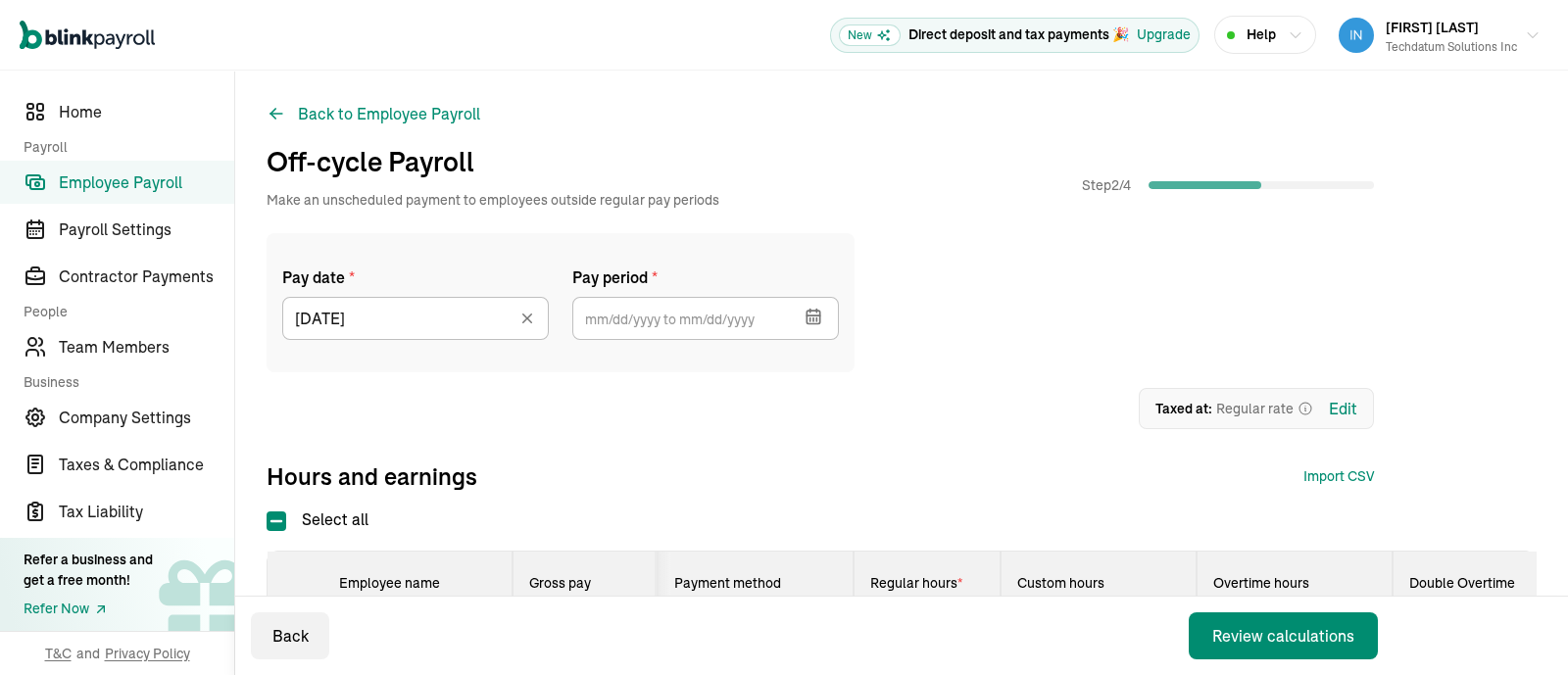 click 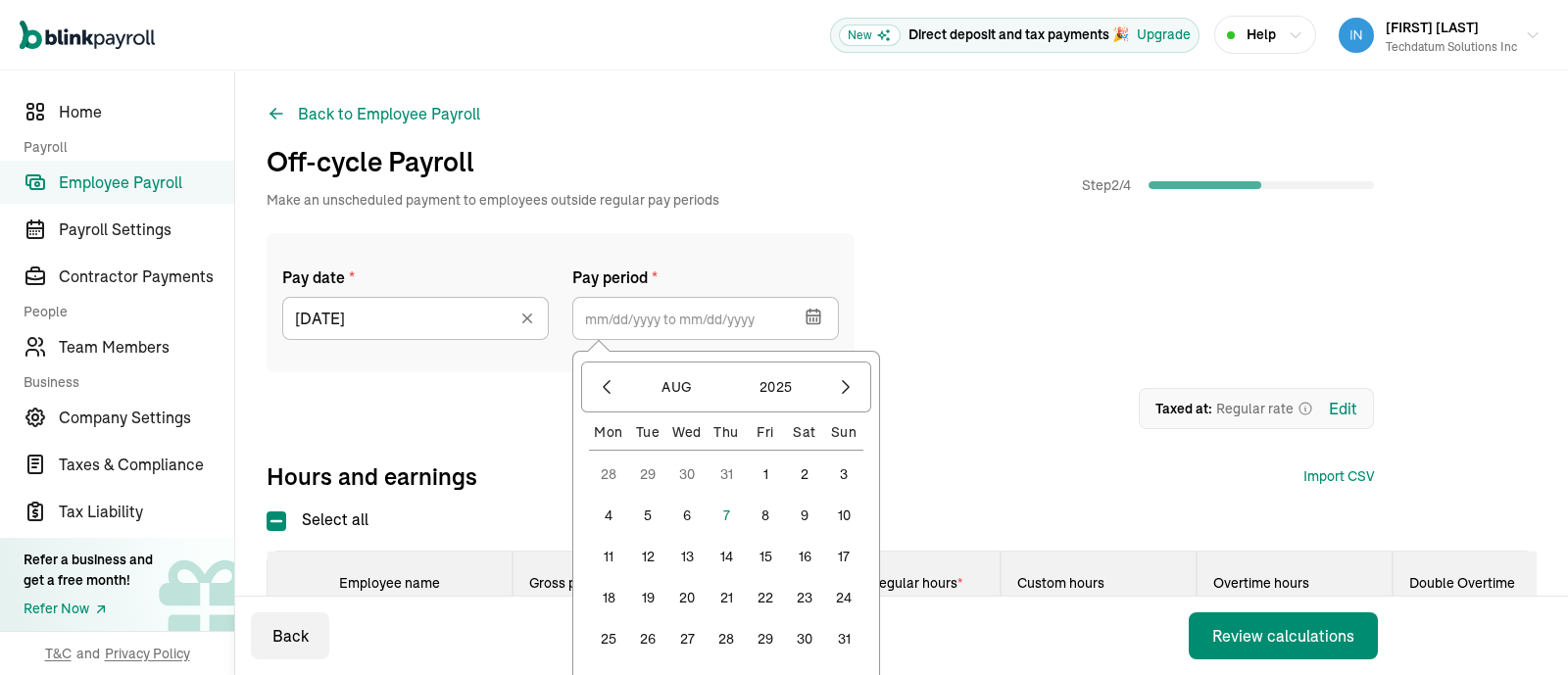 click on "1" at bounding box center (765, 474) 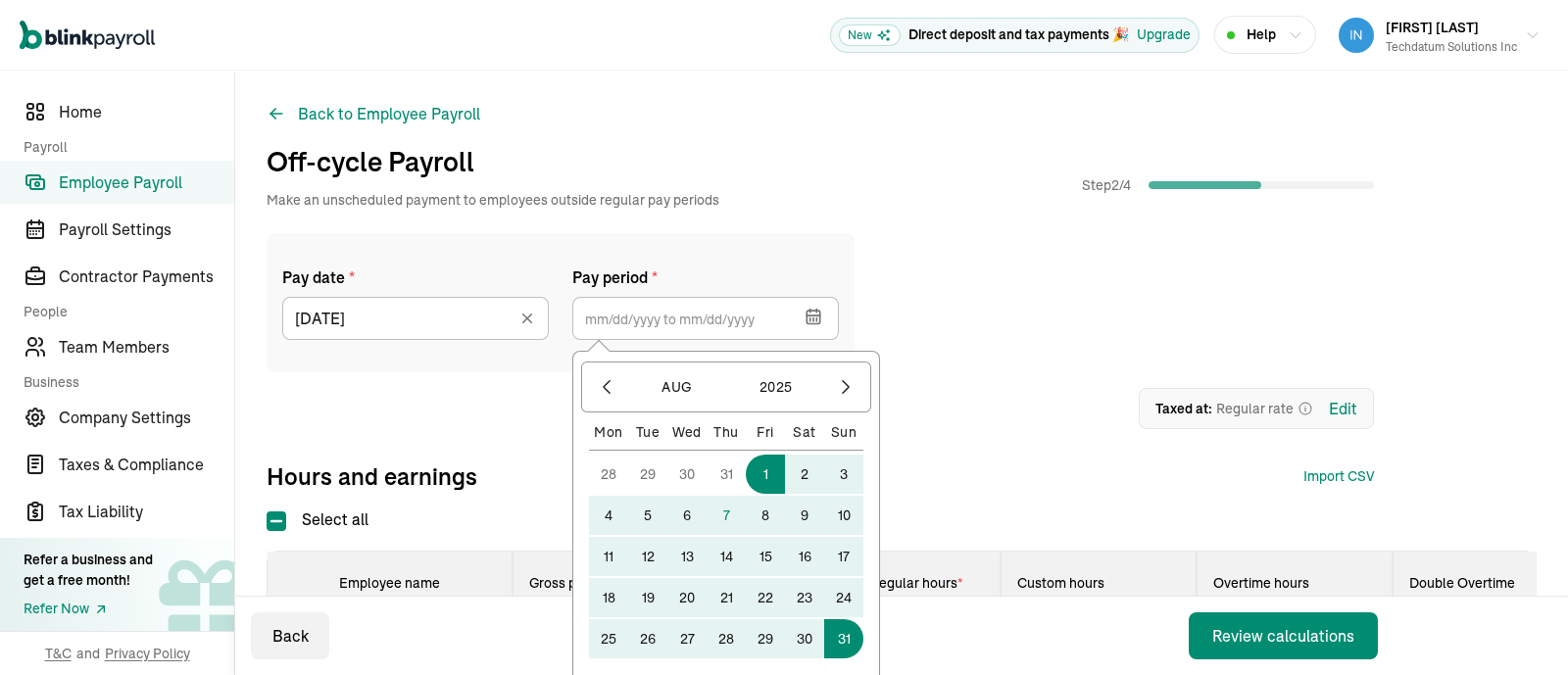 click on "31" at bounding box center (844, 639) 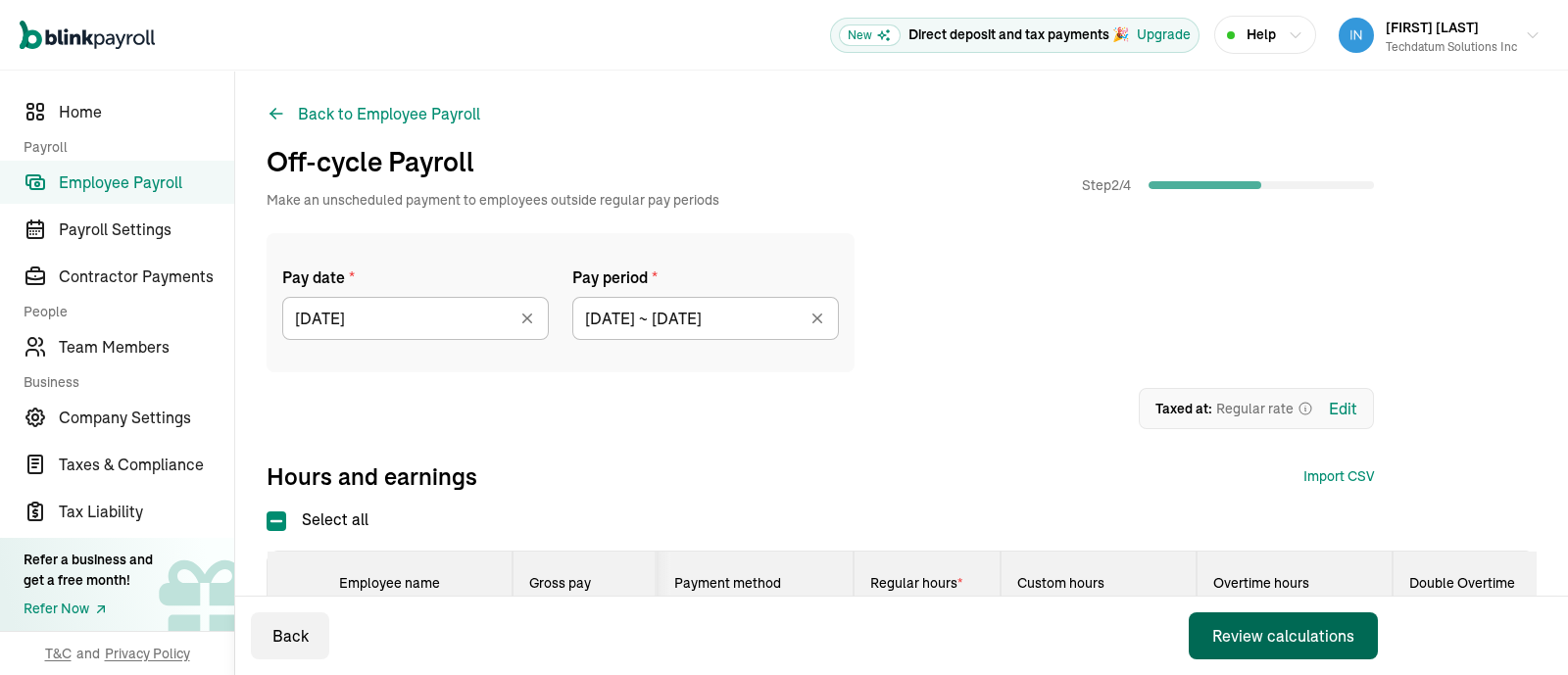 click on "Review calculations" at bounding box center (1283, 636) 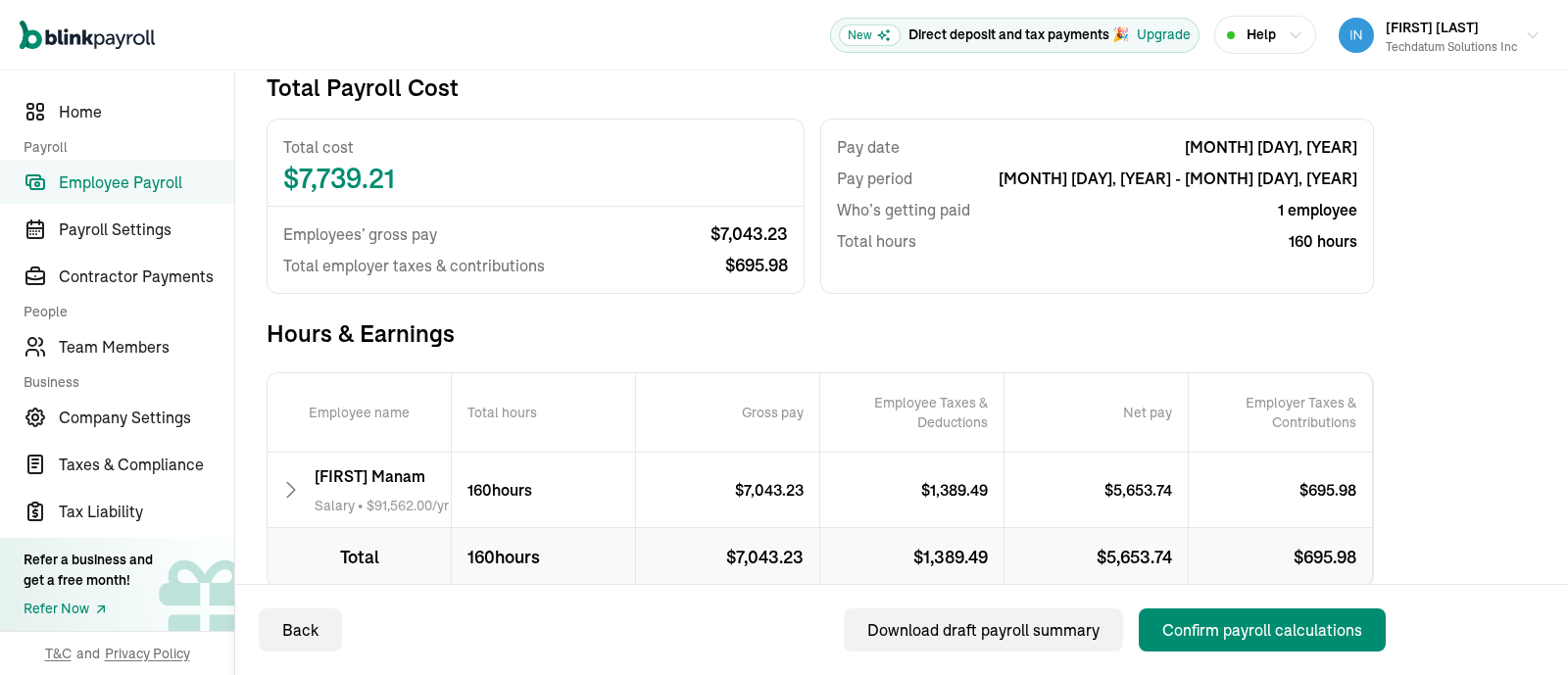 scroll, scrollTop: 251, scrollLeft: 0, axis: vertical 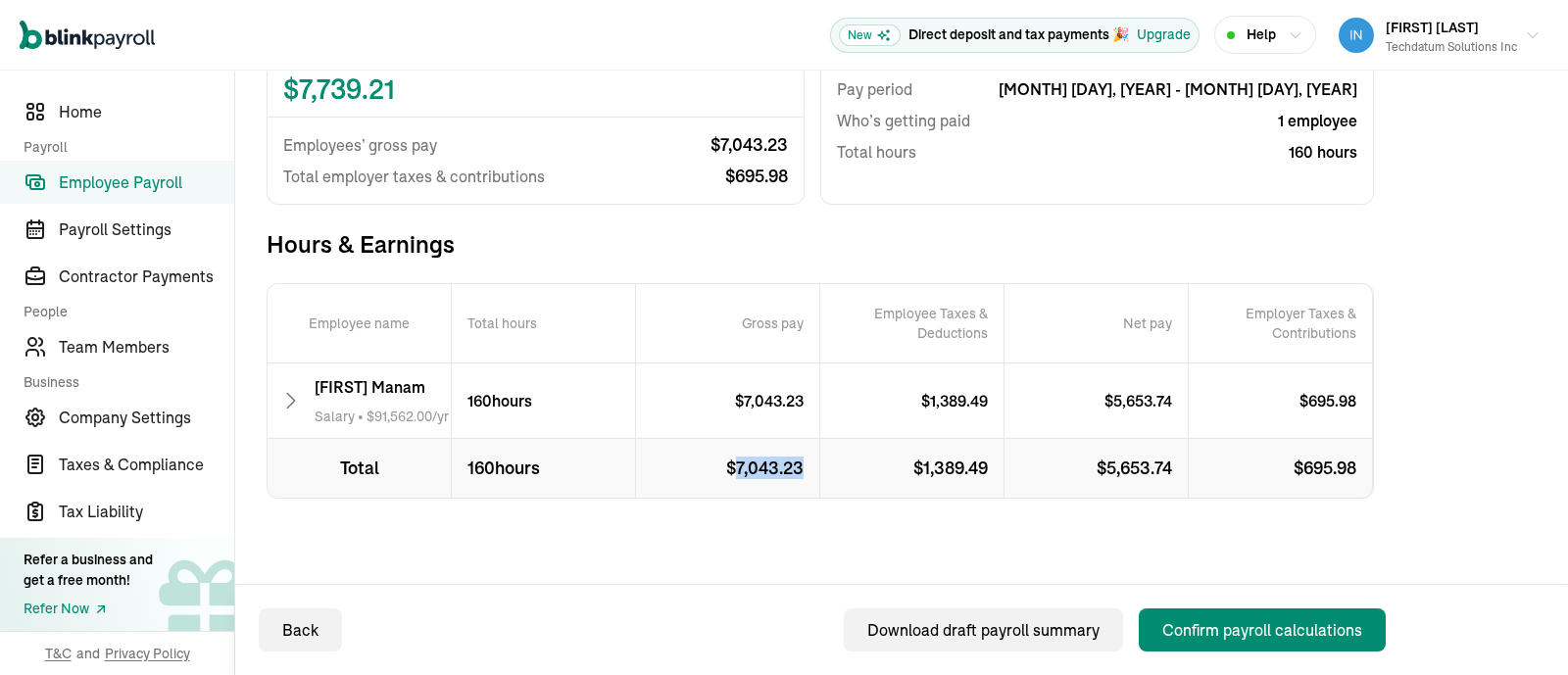 drag, startPoint x: 804, startPoint y: 469, endPoint x: 740, endPoint y: 473, distance: 64.12488 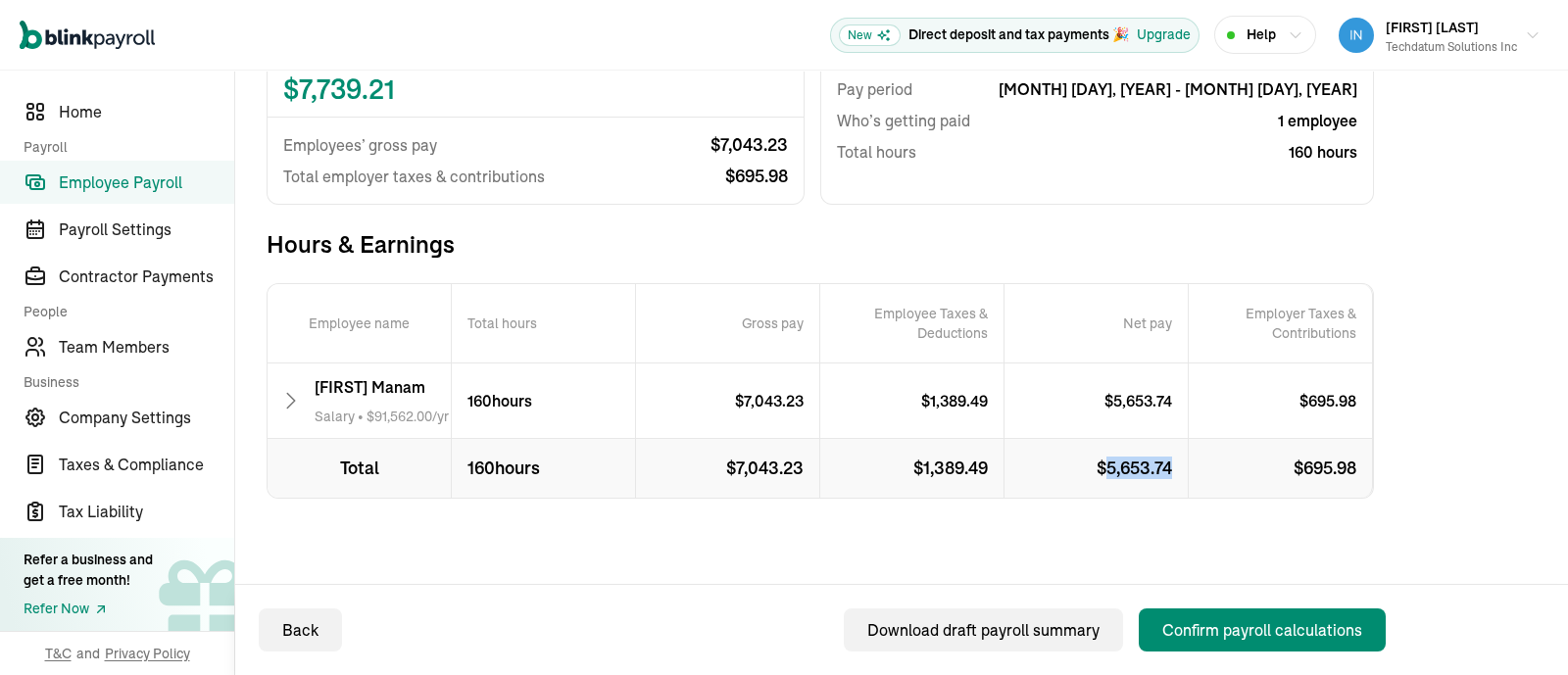 drag, startPoint x: 1108, startPoint y: 469, endPoint x: 1184, endPoint y: 468, distance: 76.00658 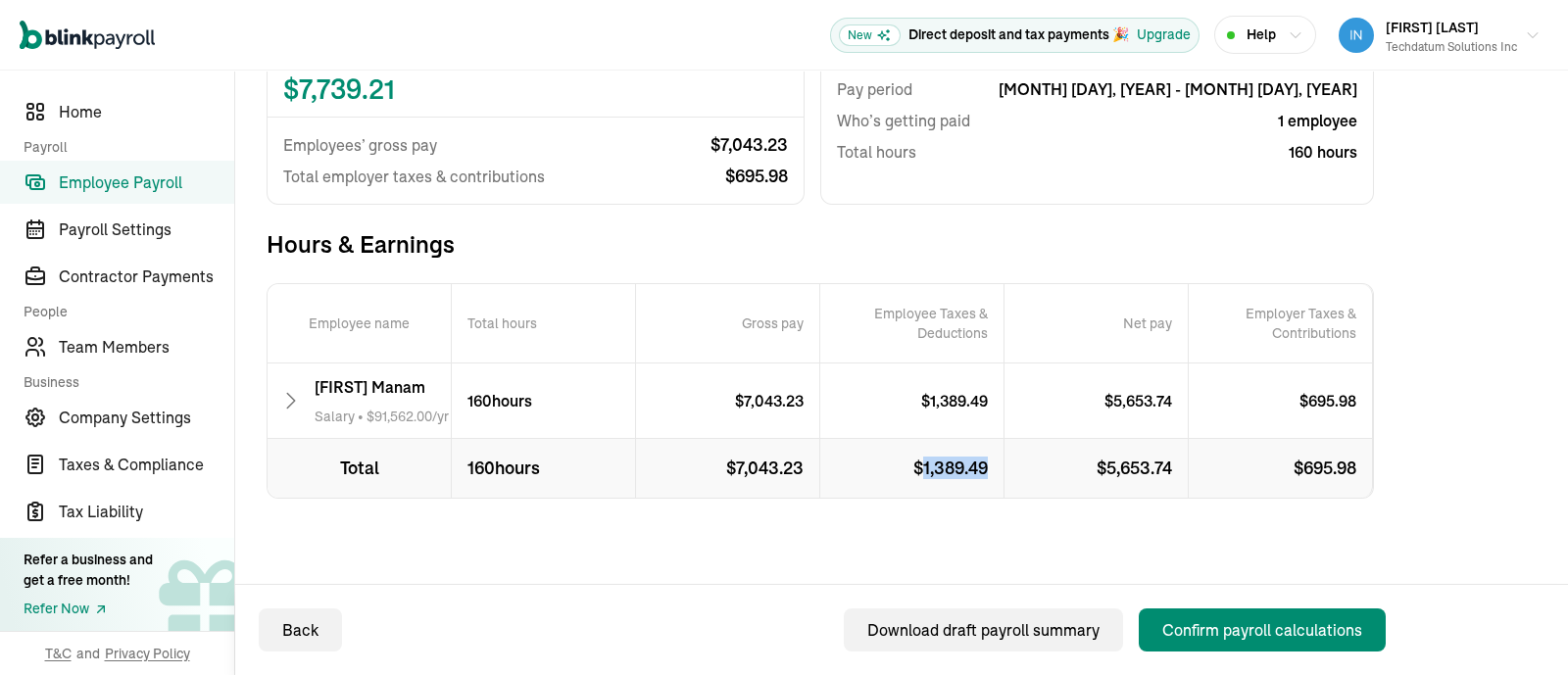 drag, startPoint x: 991, startPoint y: 467, endPoint x: 923, endPoint y: 466, distance: 68.00735 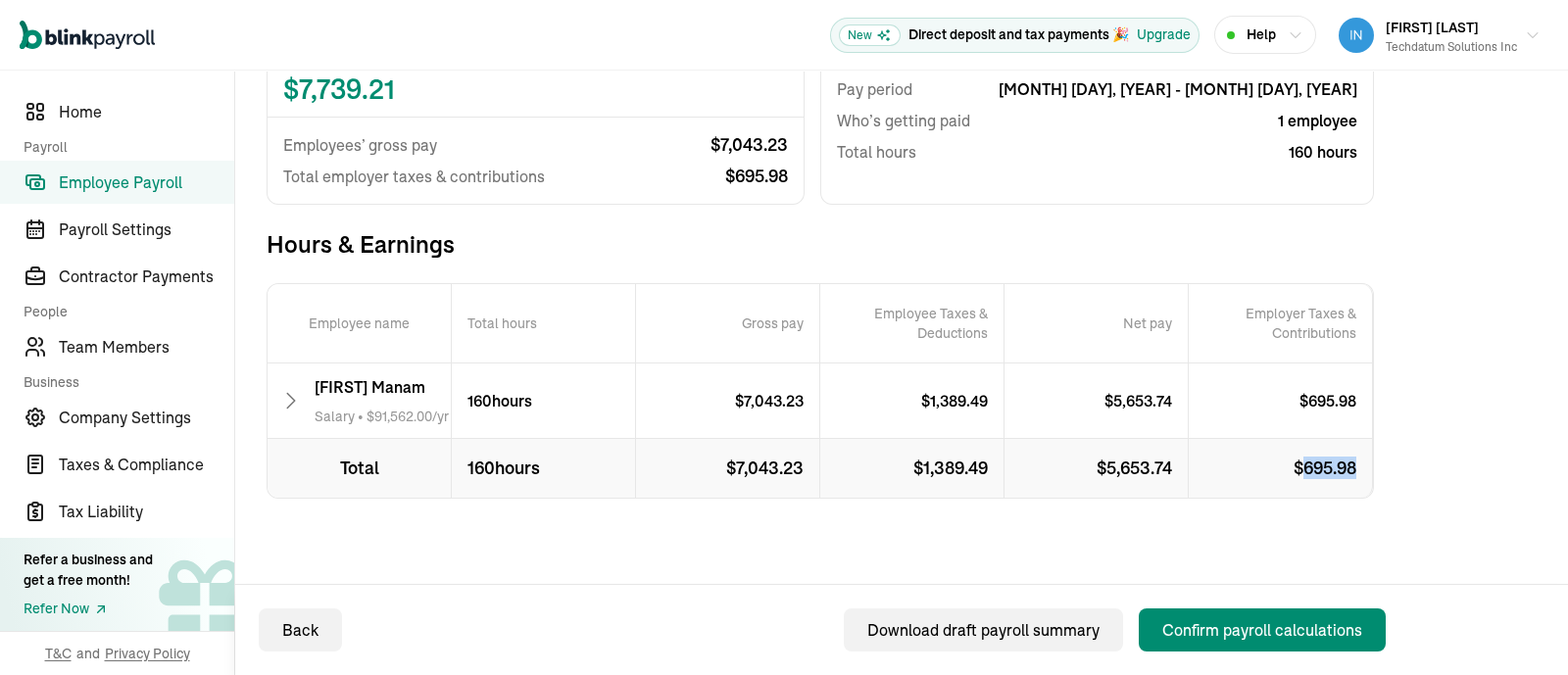 drag, startPoint x: 1301, startPoint y: 466, endPoint x: 1354, endPoint y: 471, distance: 53.235327 